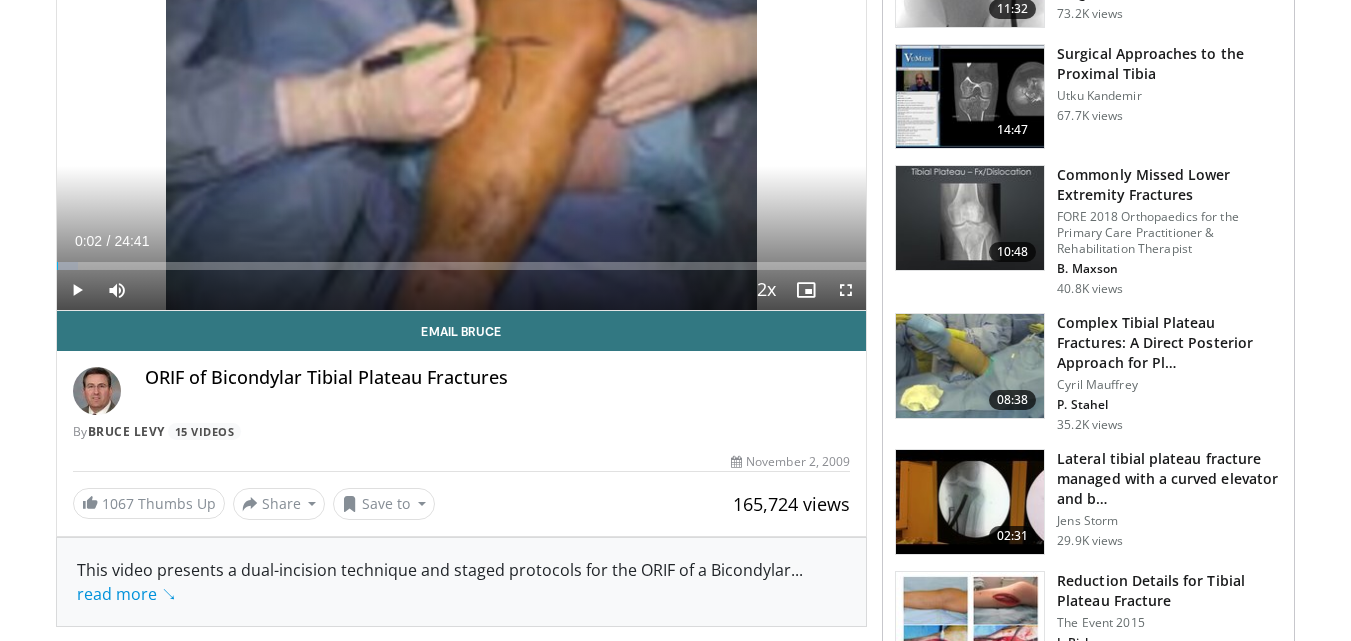 scroll, scrollTop: 0, scrollLeft: 0, axis: both 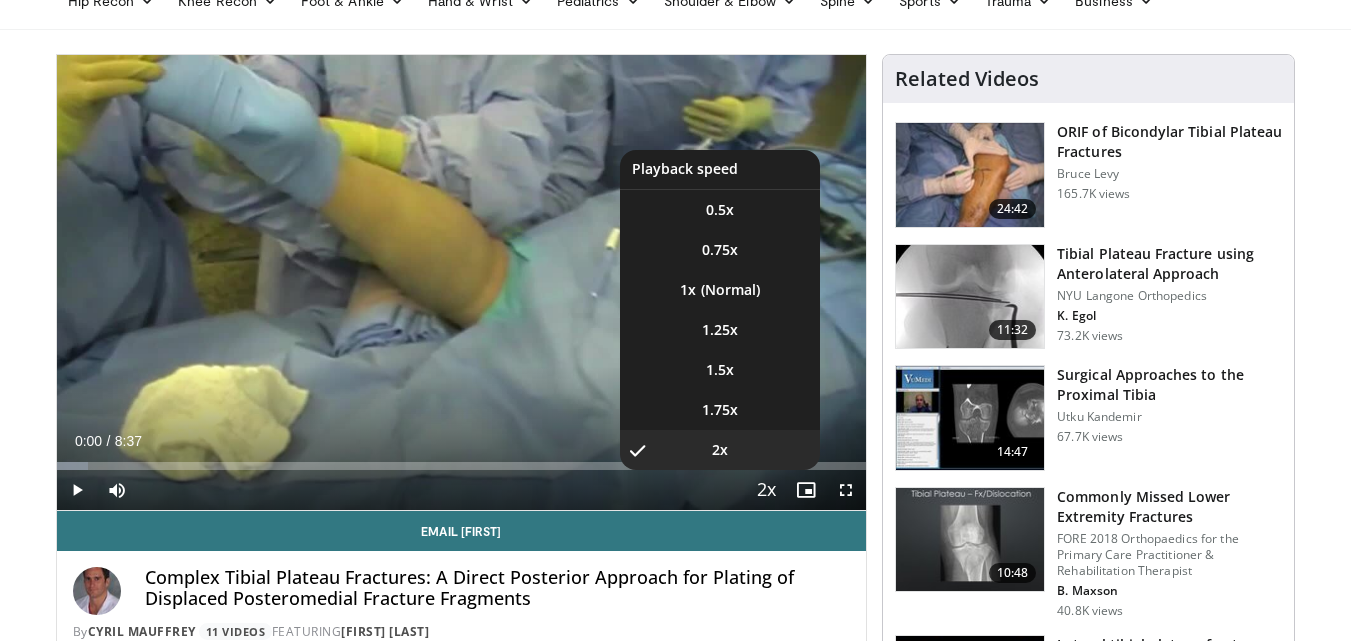 click at bounding box center (766, 491) 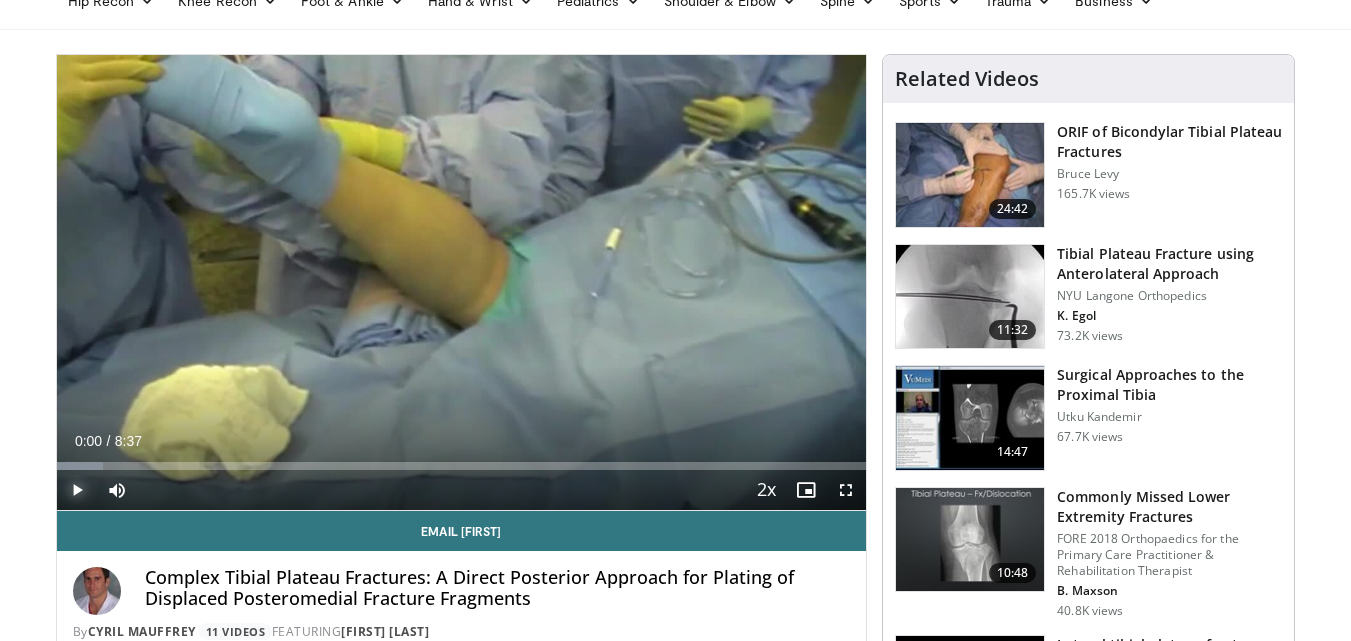 click at bounding box center [77, 490] 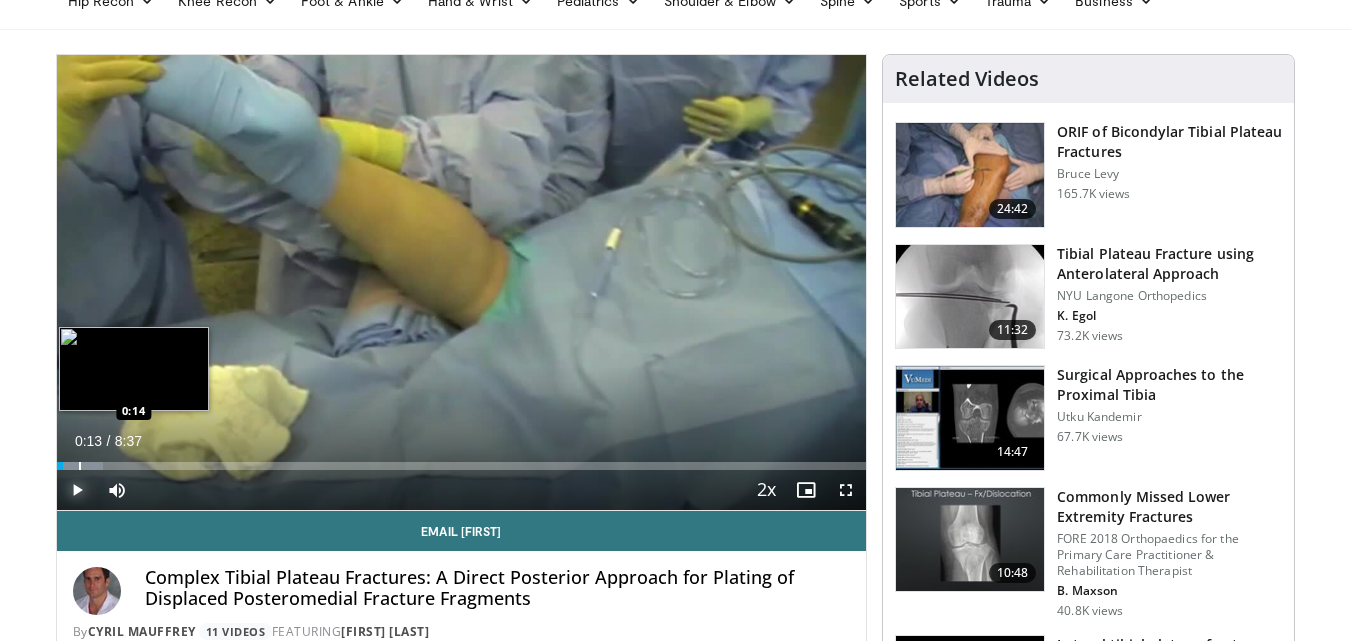 click at bounding box center [80, 466] 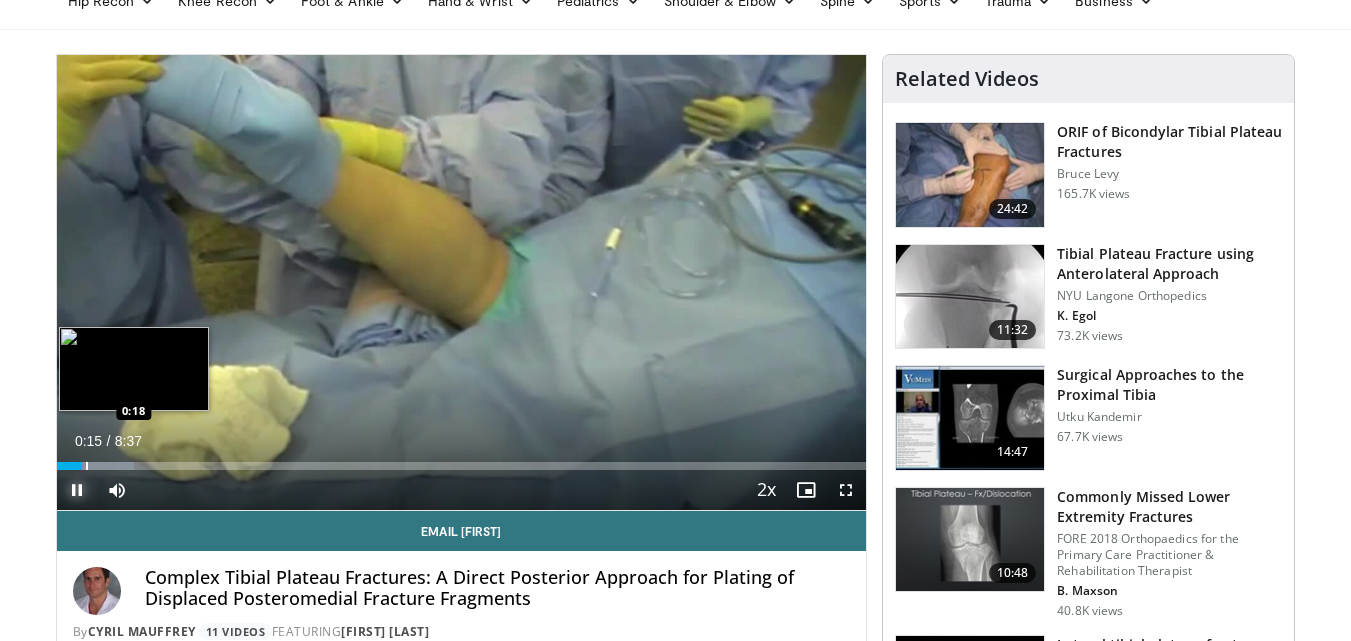 click at bounding box center [87, 466] 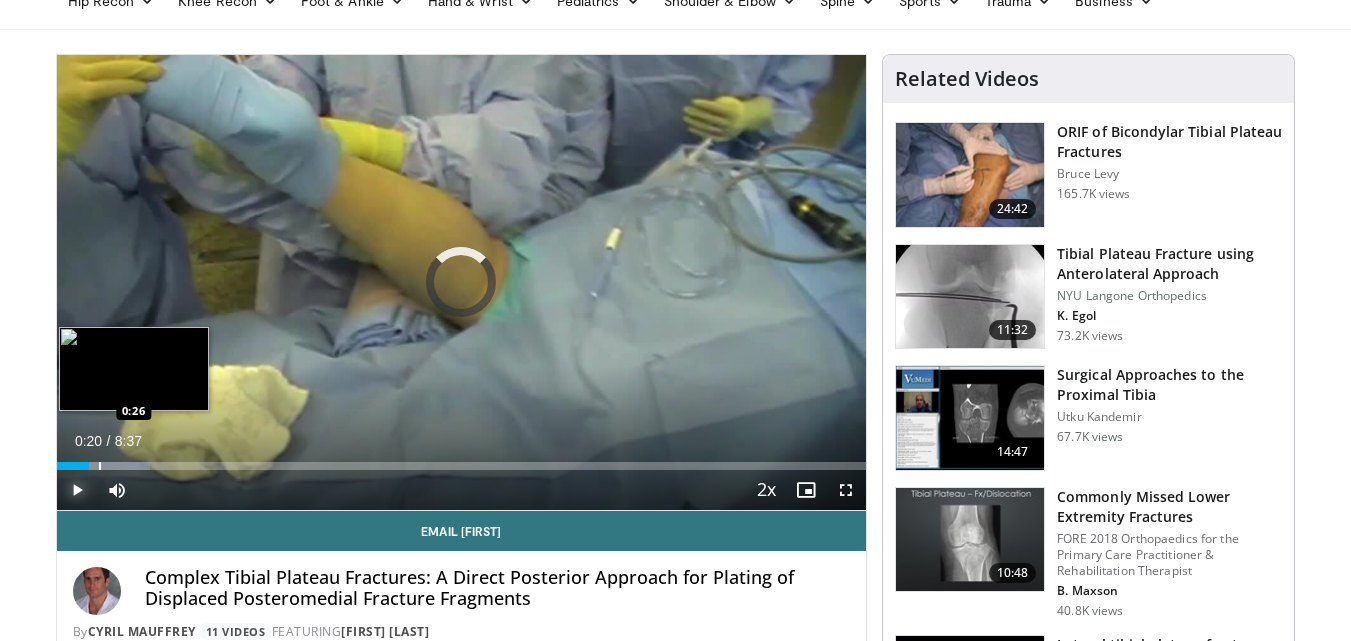 click at bounding box center [100, 466] 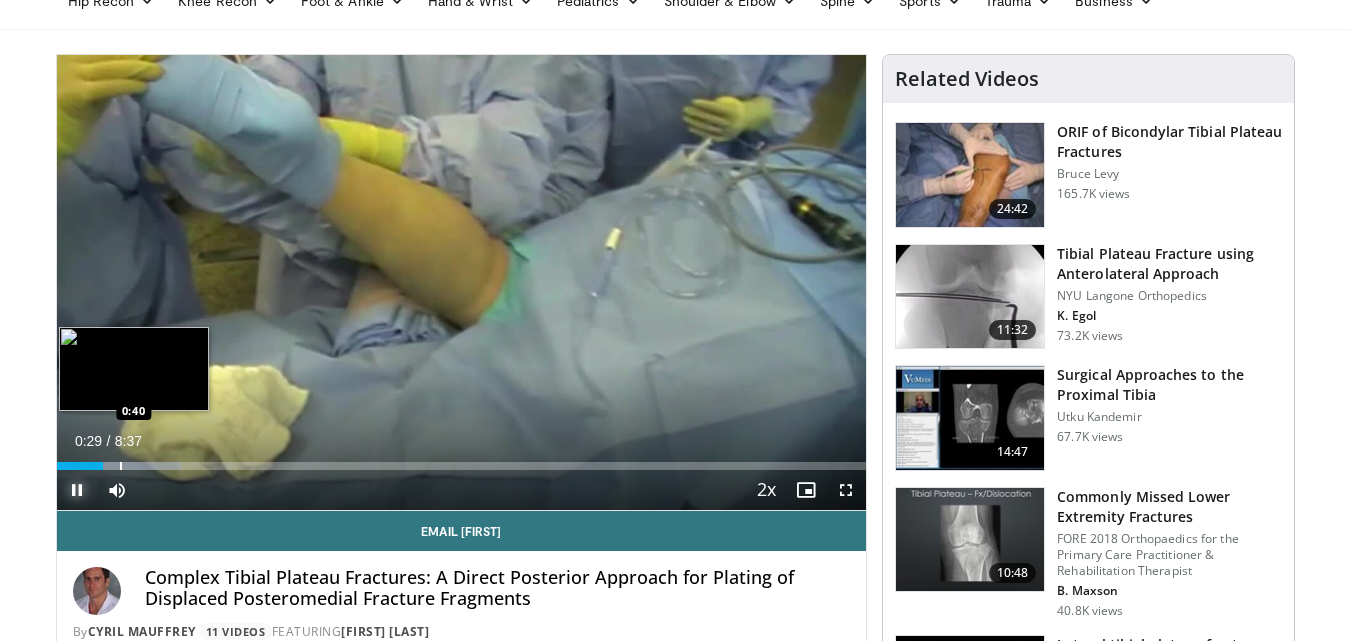 click at bounding box center [121, 466] 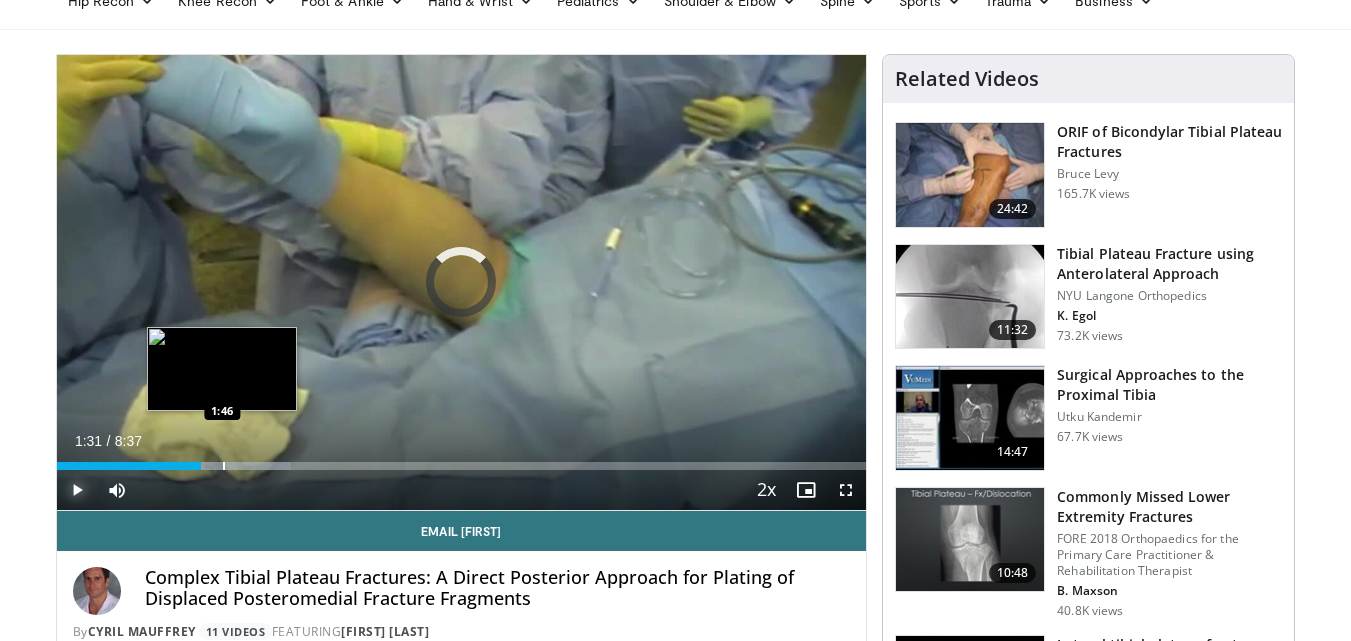 click at bounding box center (224, 466) 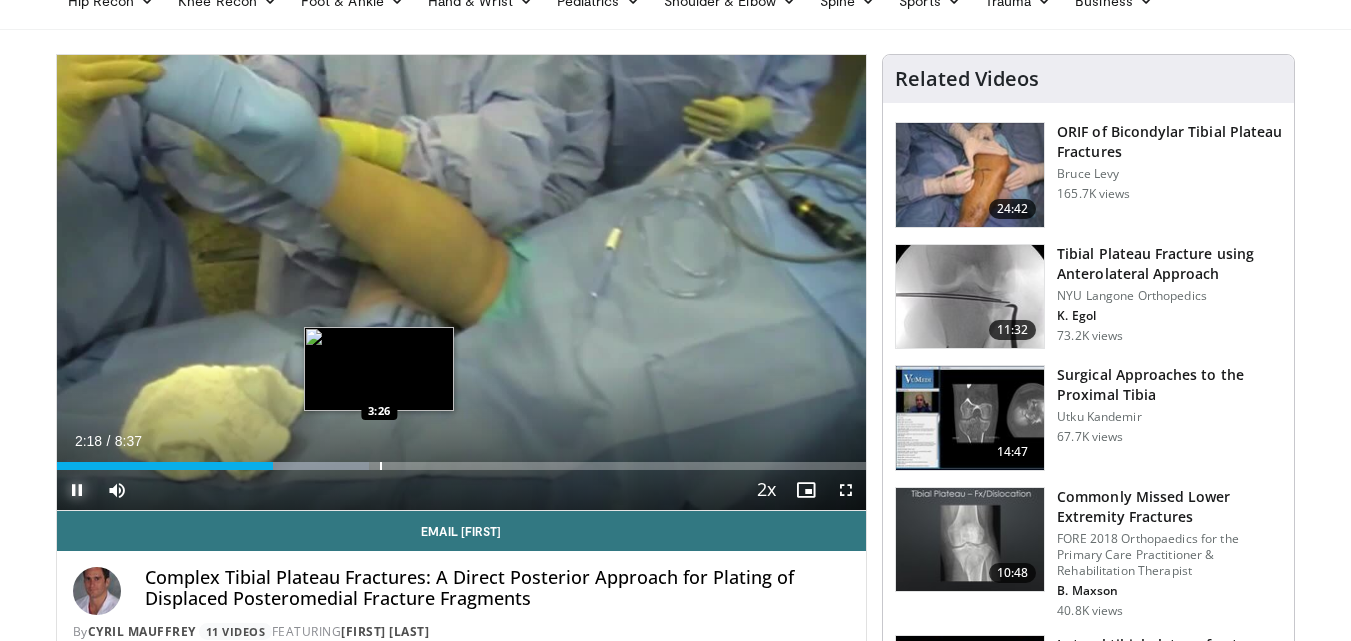 click at bounding box center (381, 466) 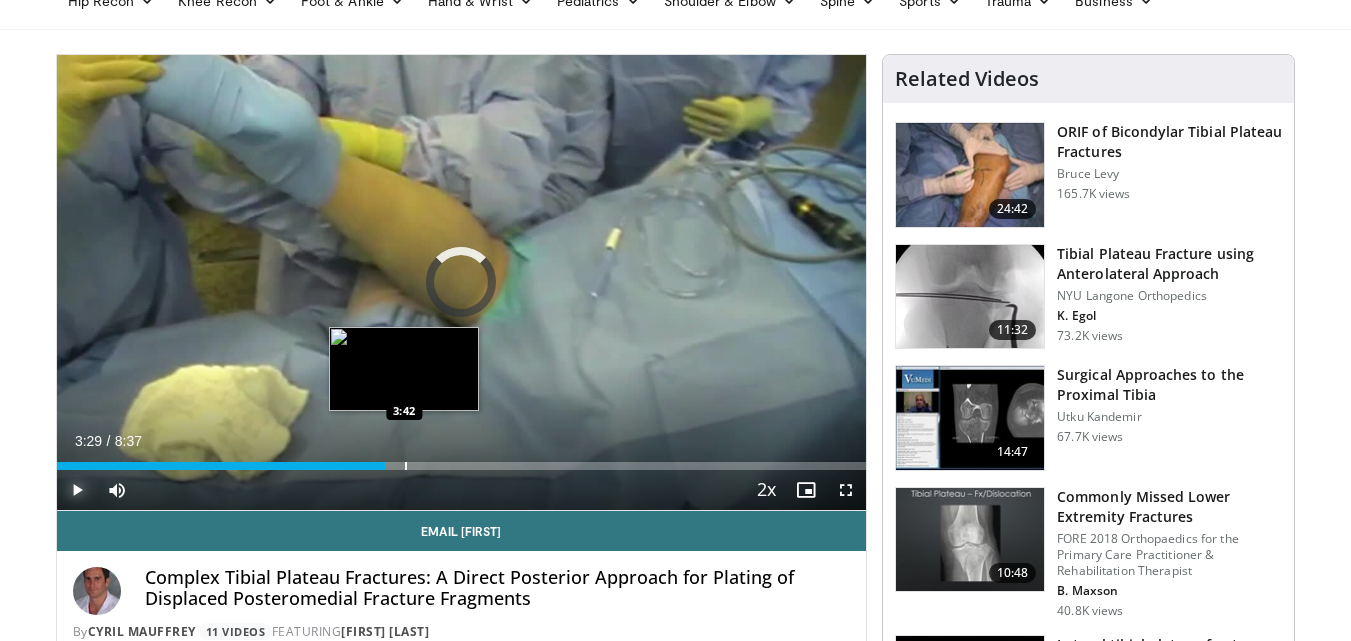 click at bounding box center [406, 466] 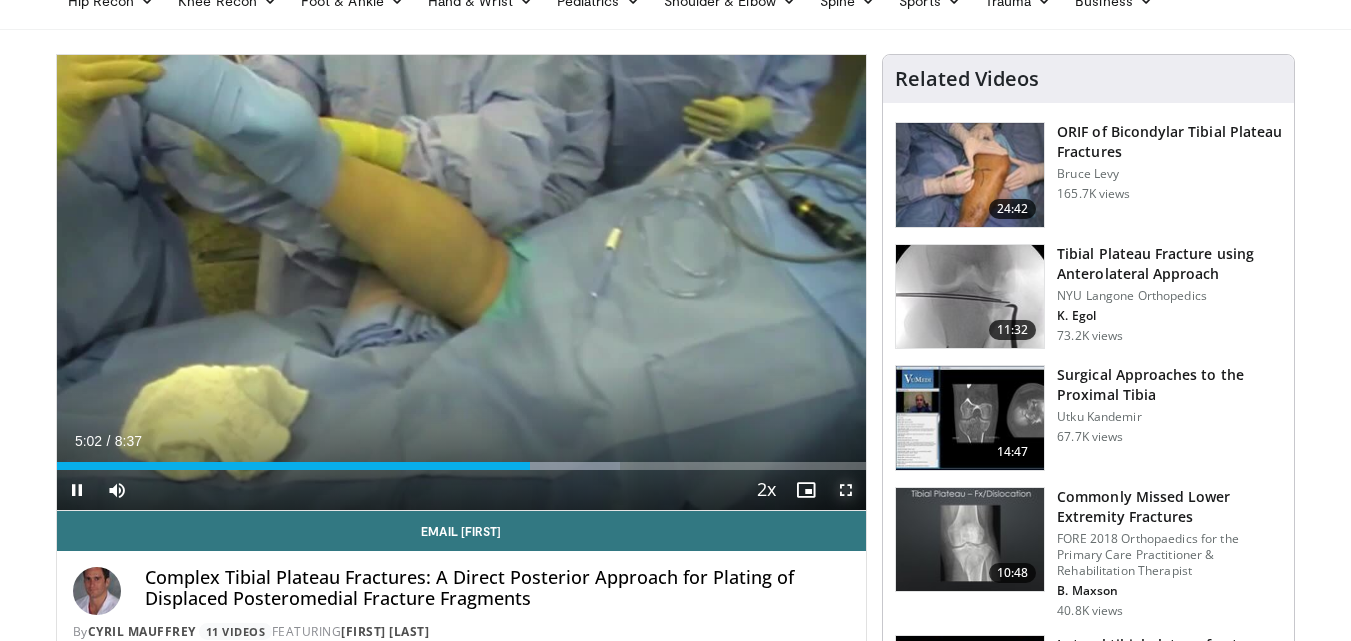 click at bounding box center (846, 490) 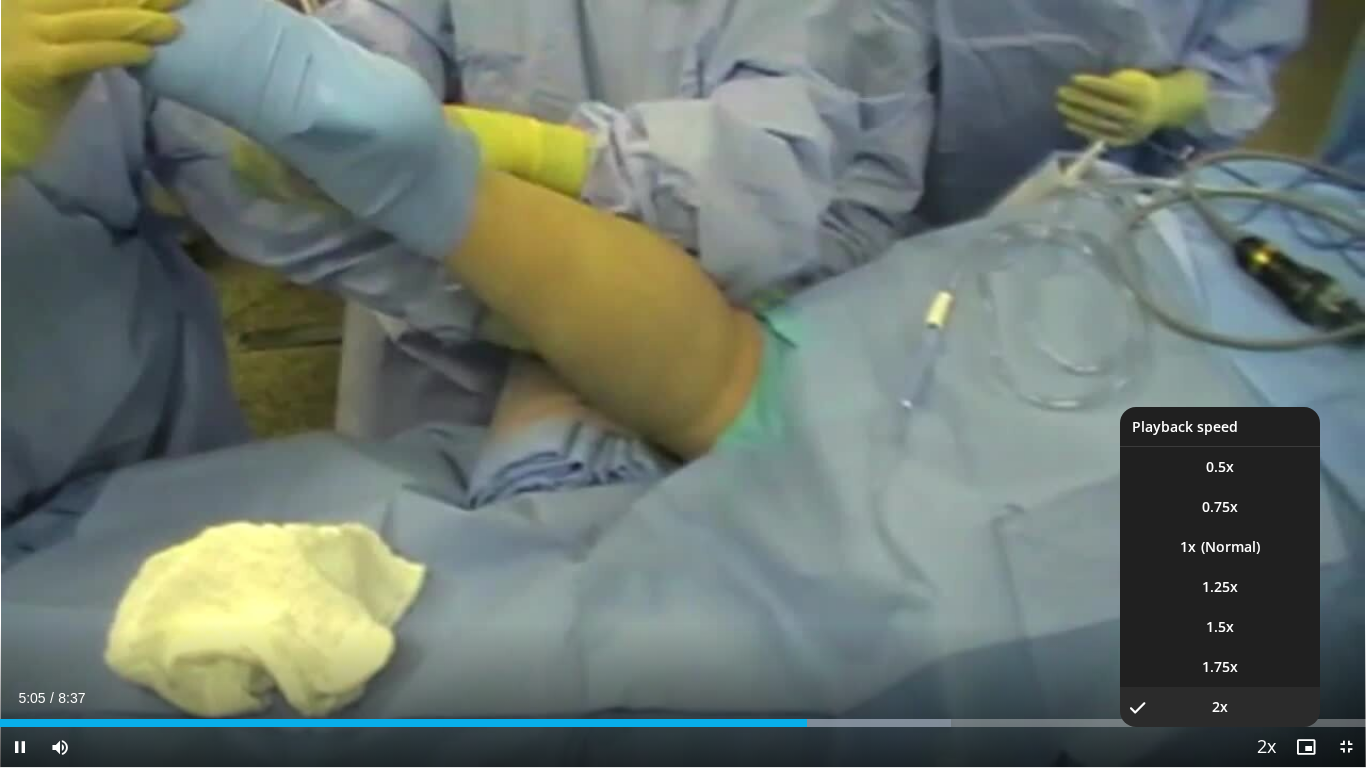 click at bounding box center [1266, 748] 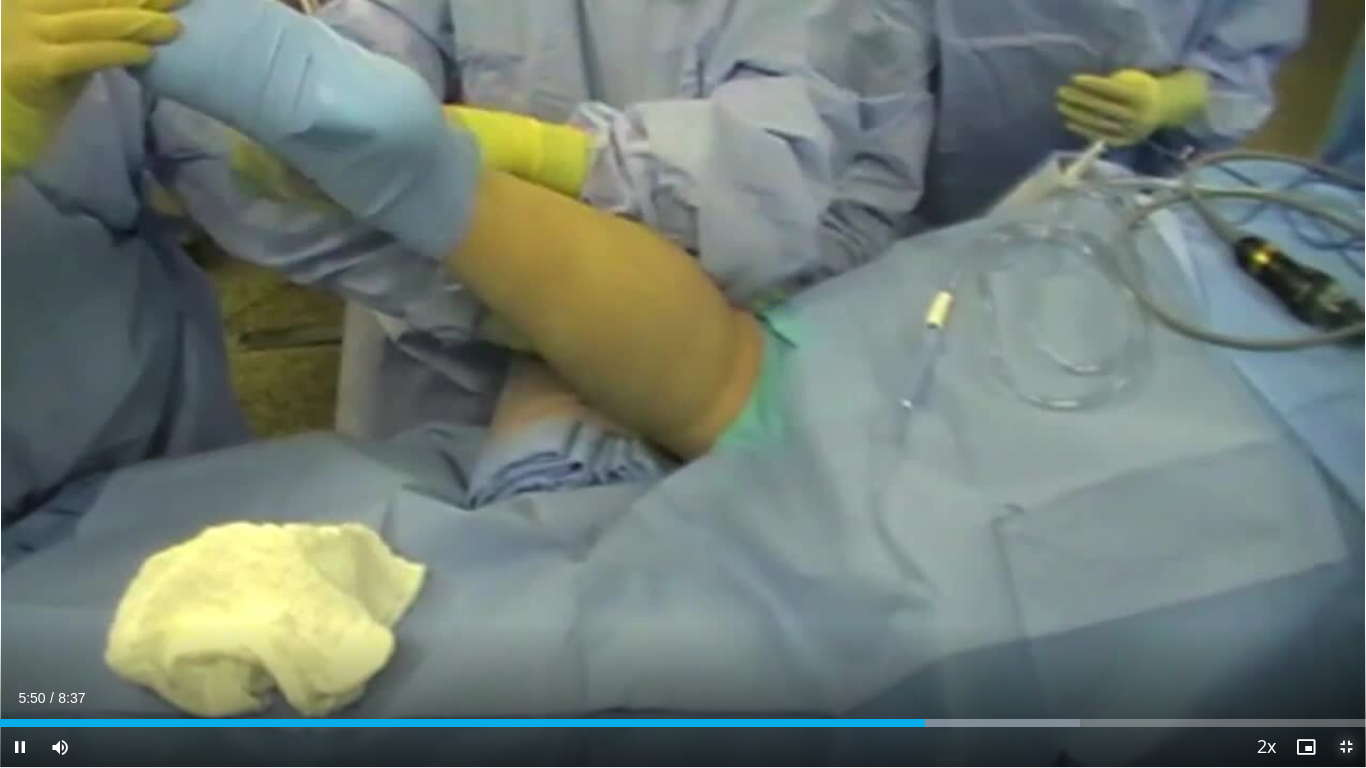 click at bounding box center [1346, 747] 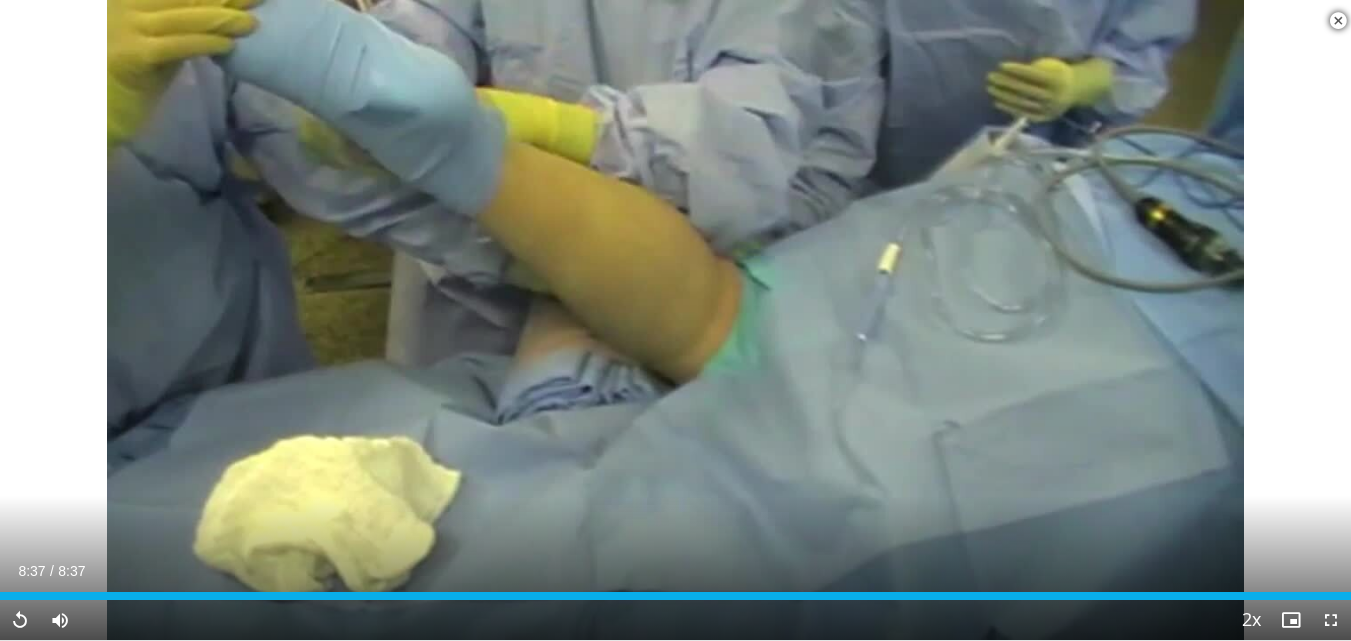 scroll, scrollTop: 600, scrollLeft: 0, axis: vertical 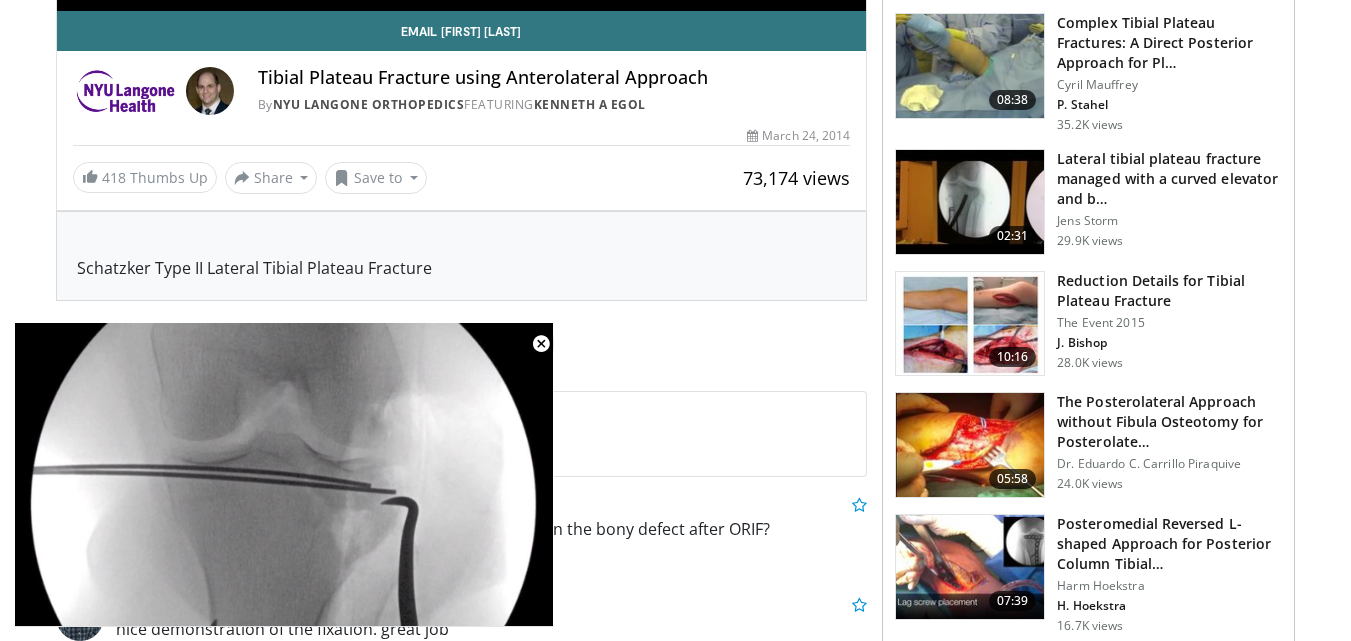 click at bounding box center [970, 445] 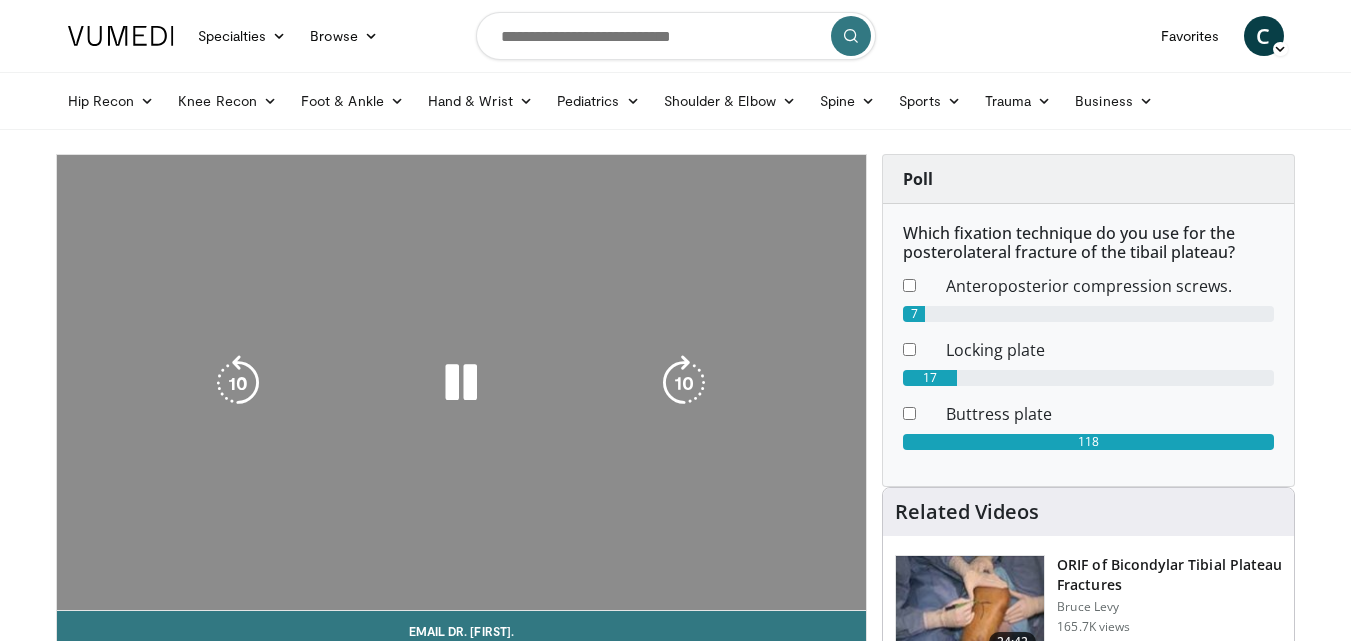 scroll, scrollTop: 0, scrollLeft: 0, axis: both 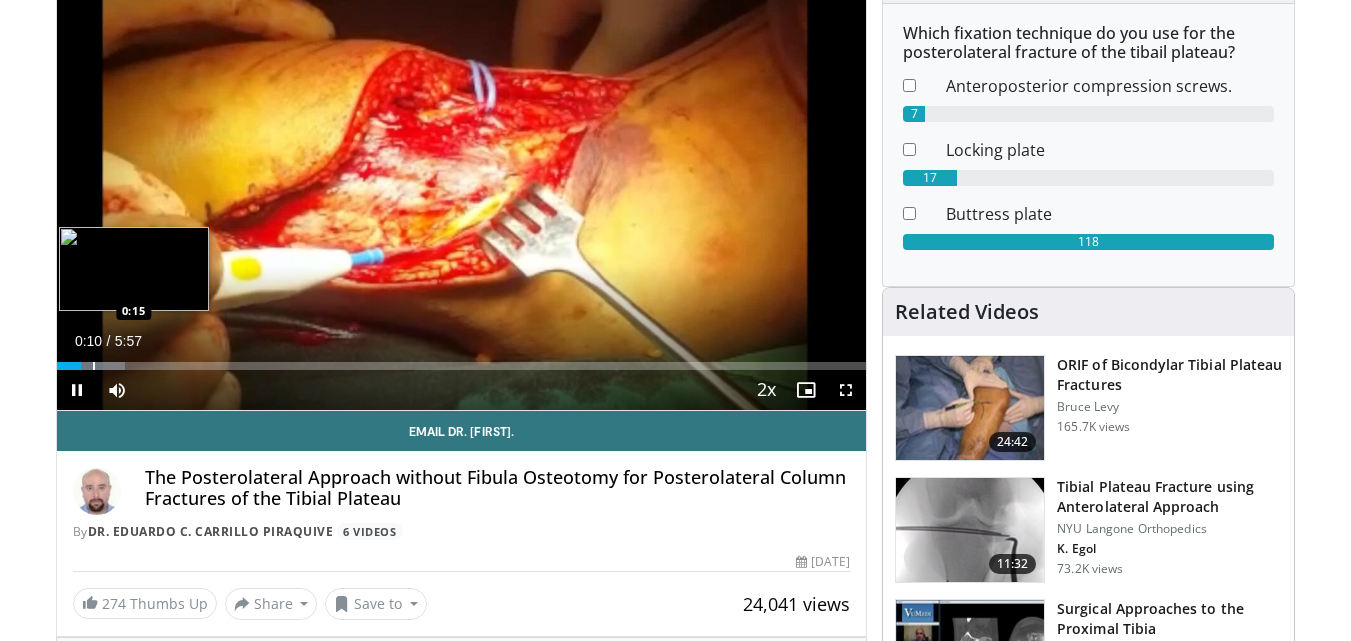 click on "Loaded :  8.40% 0:10 0:15" at bounding box center (462, 366) 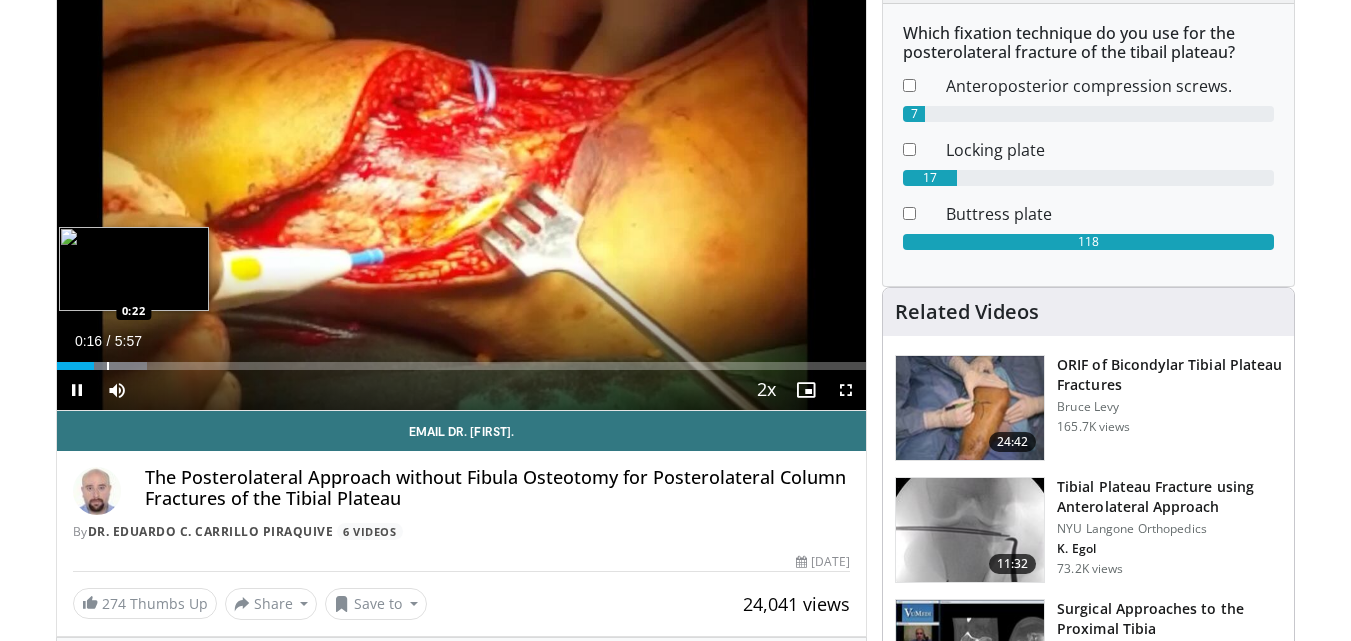 click at bounding box center [108, 366] 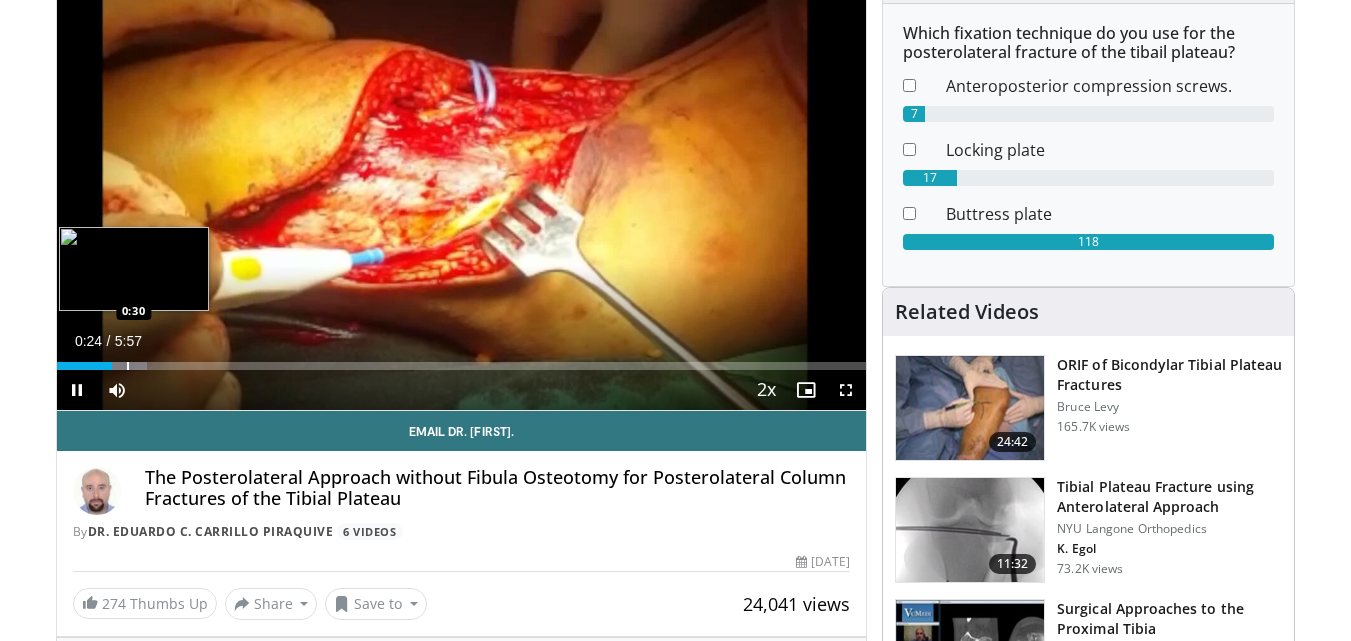 click at bounding box center (128, 366) 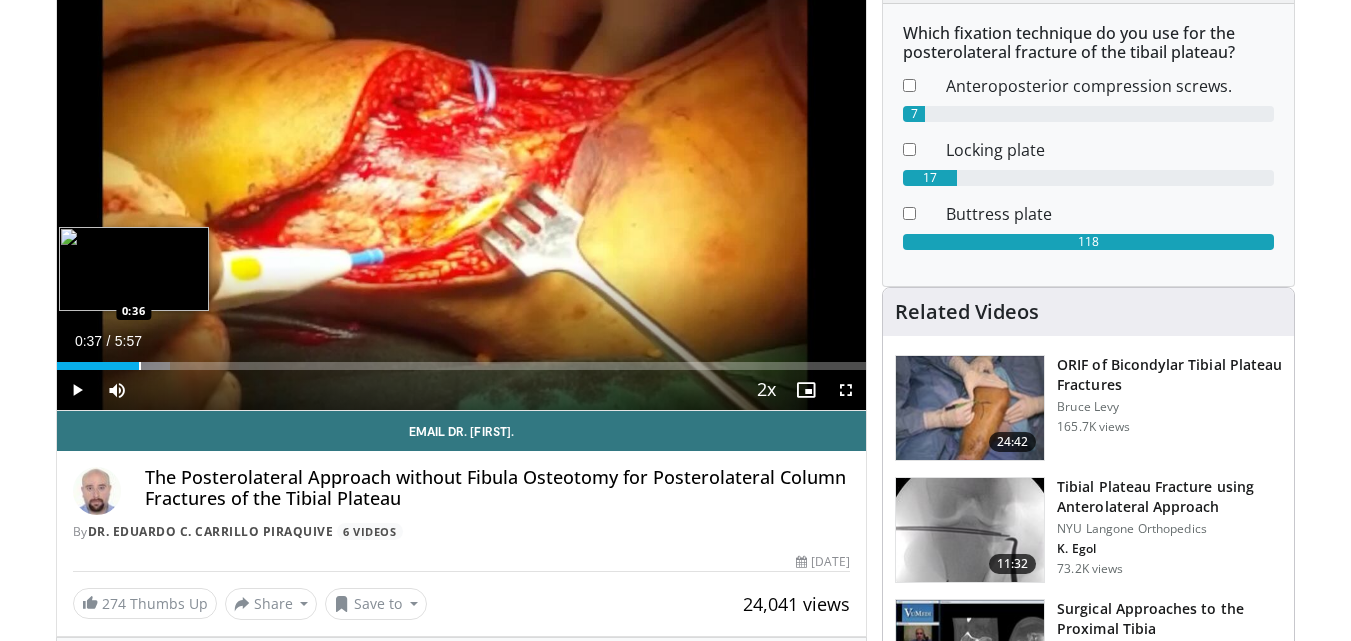 click at bounding box center (115, 366) 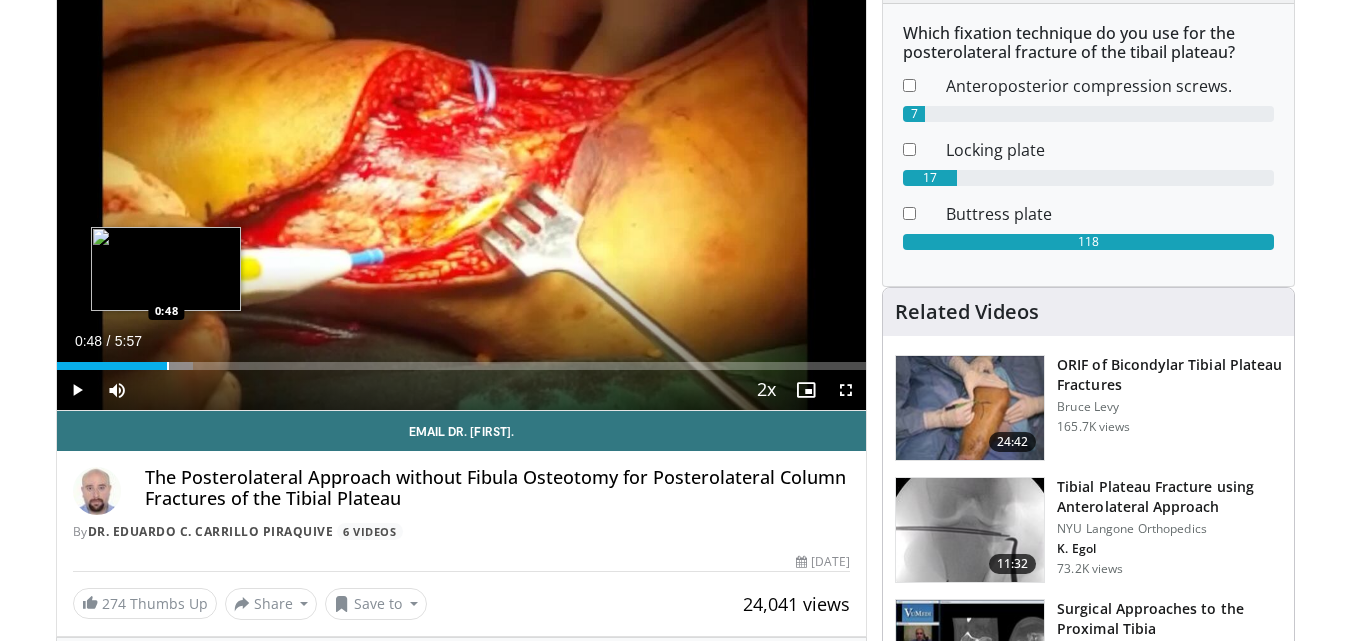 click at bounding box center [168, 366] 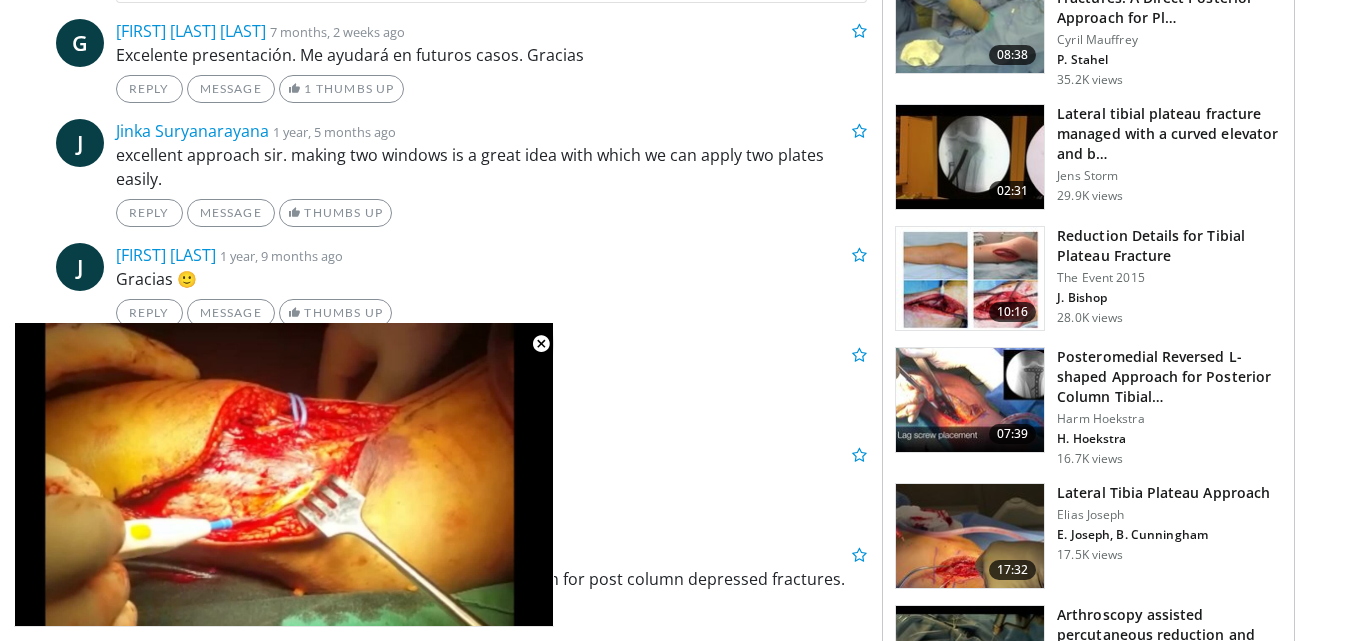 scroll, scrollTop: 1200, scrollLeft: 0, axis: vertical 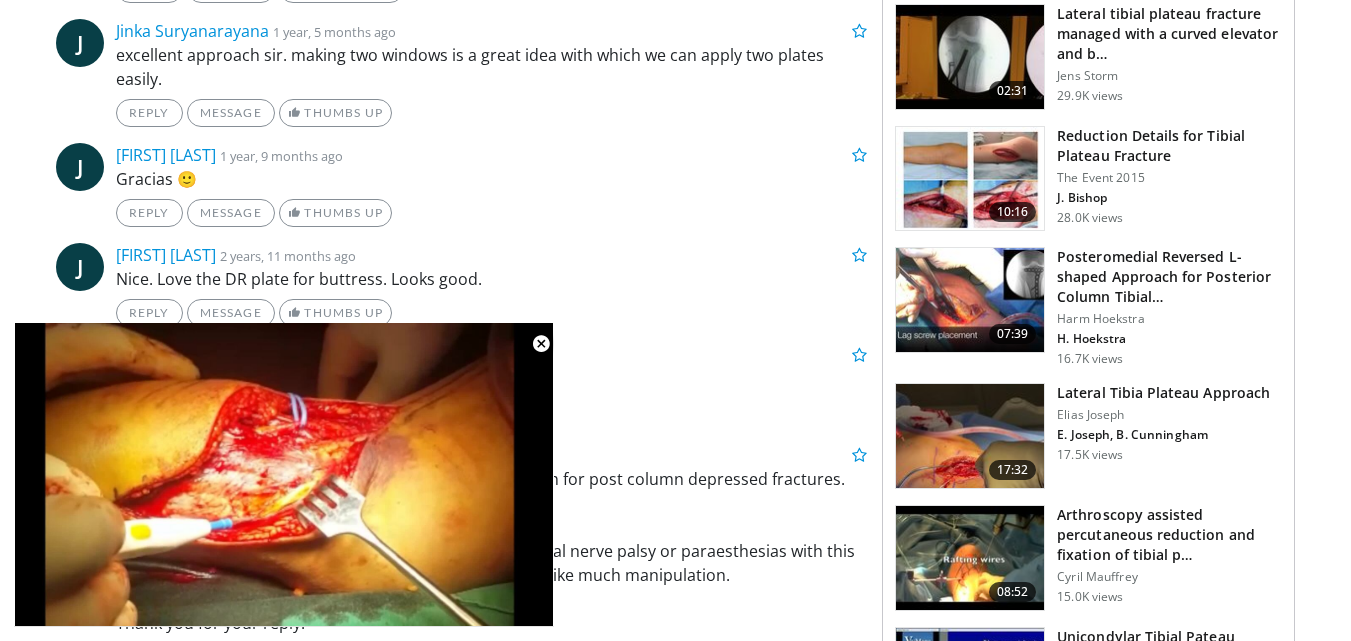 click at bounding box center [970, 300] 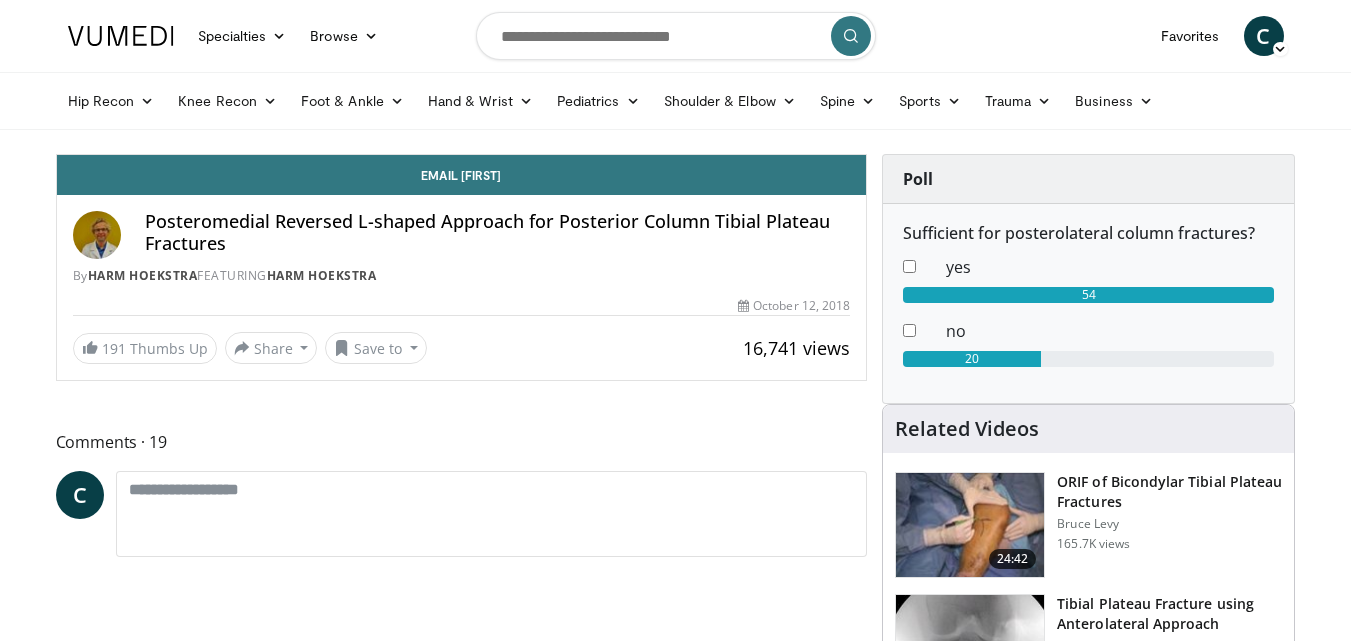 scroll, scrollTop: 0, scrollLeft: 0, axis: both 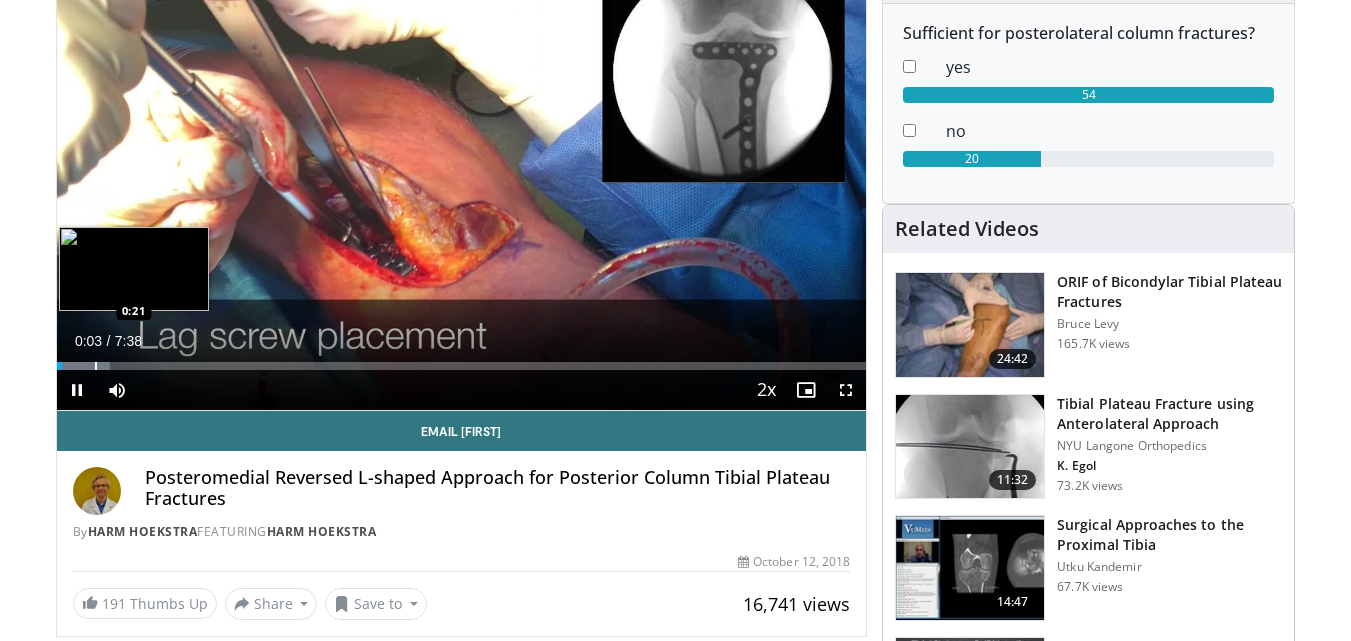 click at bounding box center (96, 366) 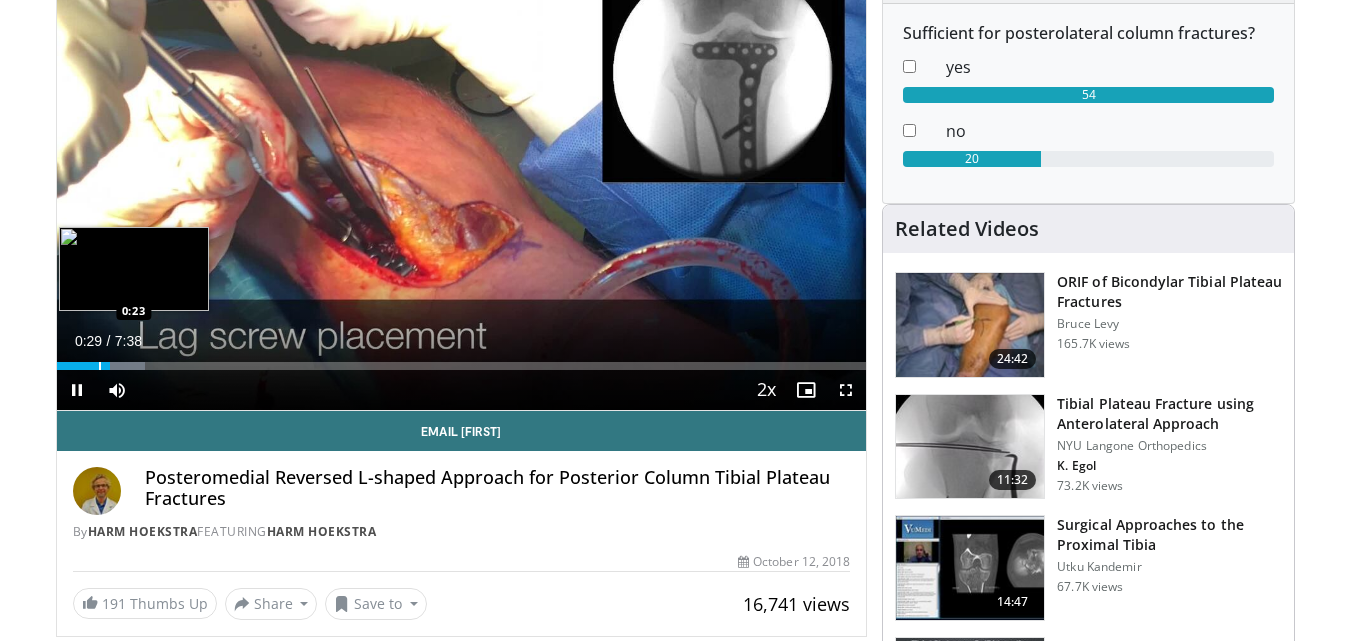 click on "0:30" at bounding box center (83, 366) 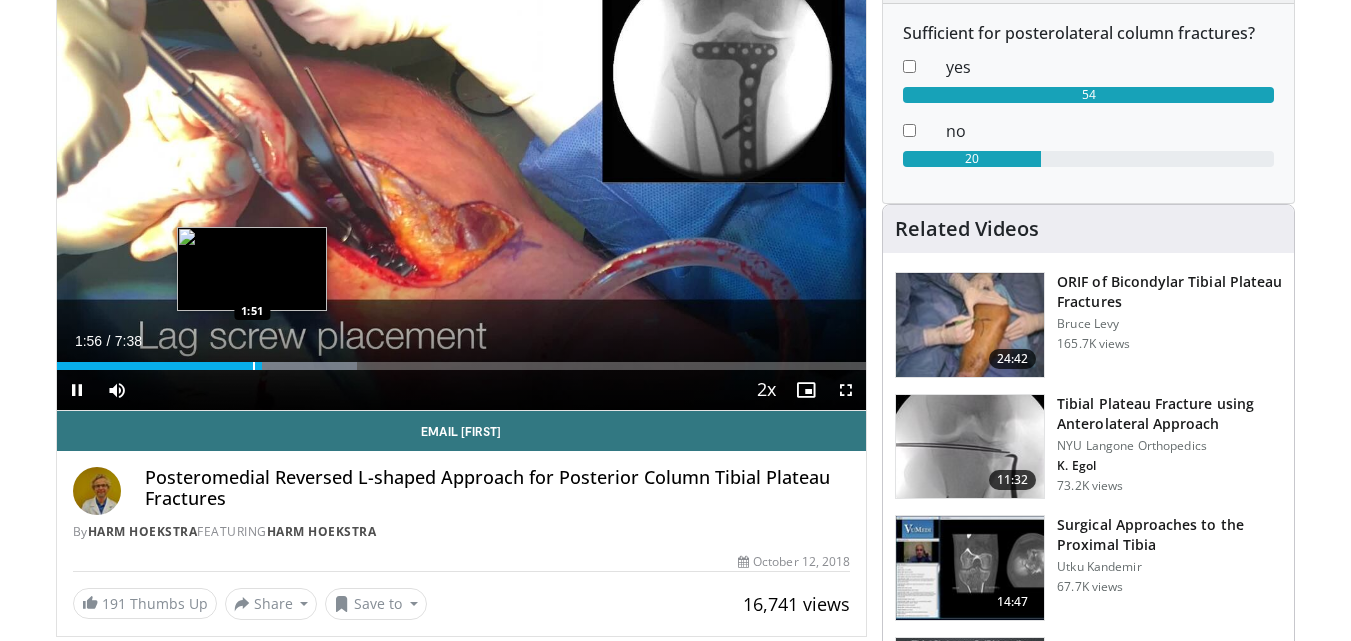 click at bounding box center (254, 366) 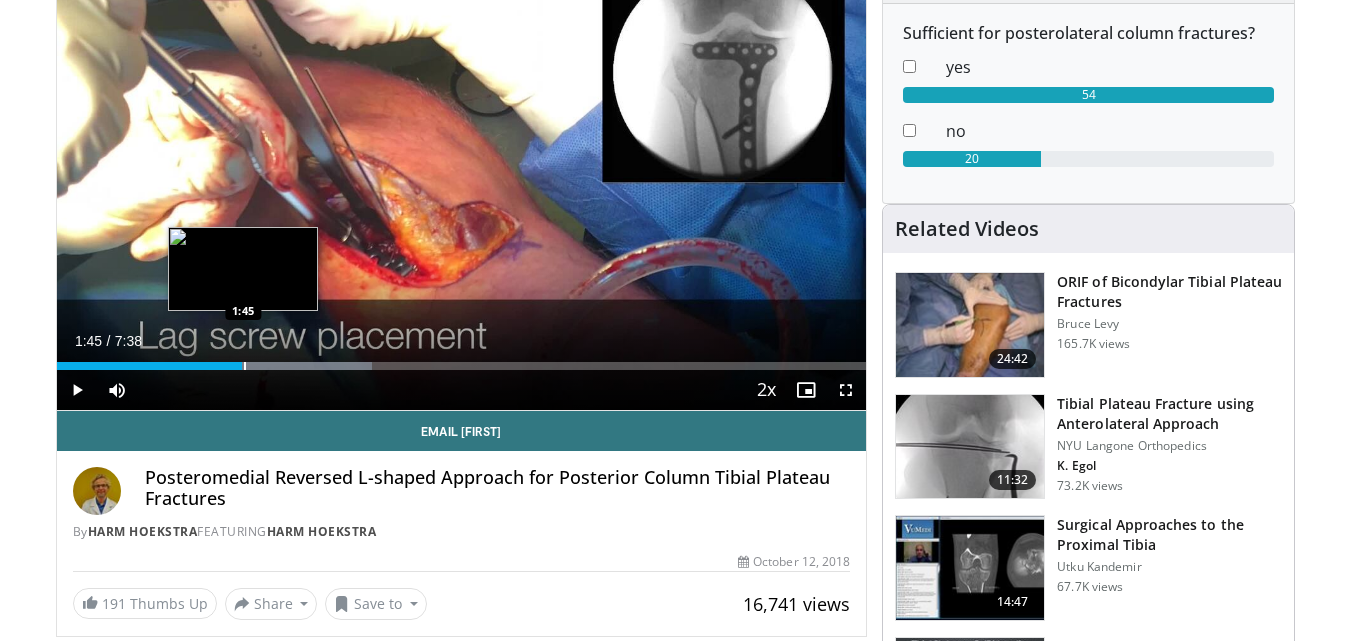 click at bounding box center [245, 366] 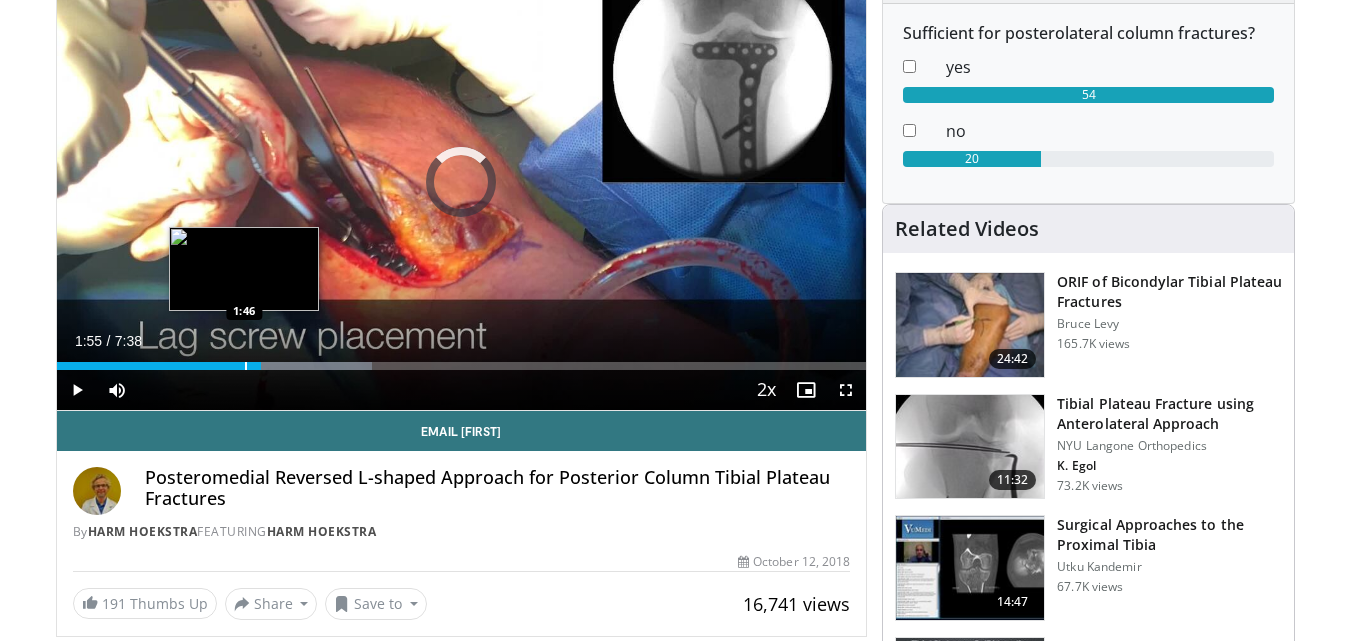 click at bounding box center (246, 366) 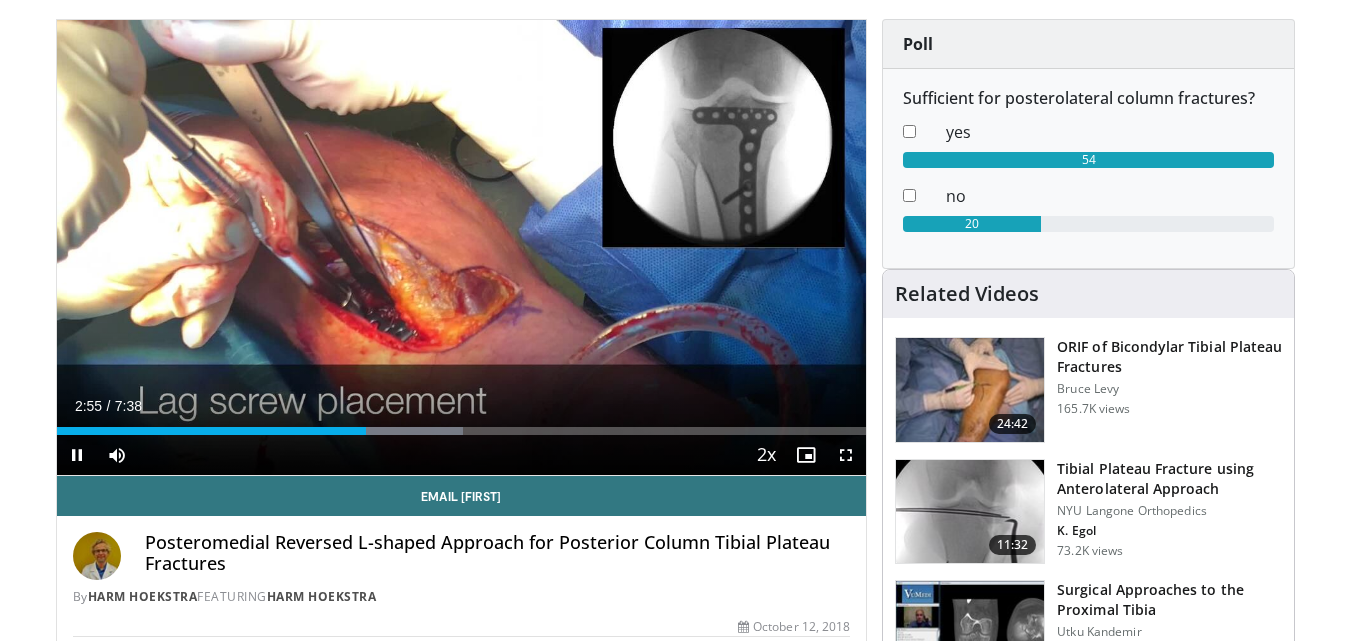 scroll, scrollTop: 100, scrollLeft: 0, axis: vertical 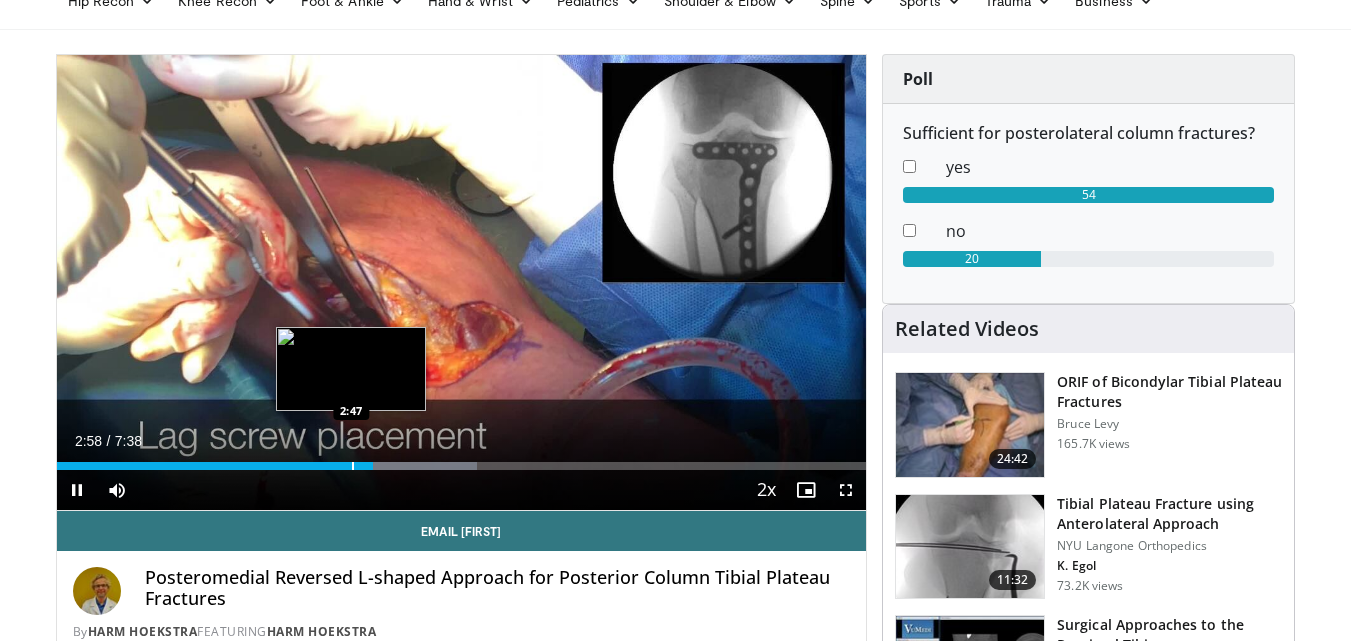 click at bounding box center (353, 466) 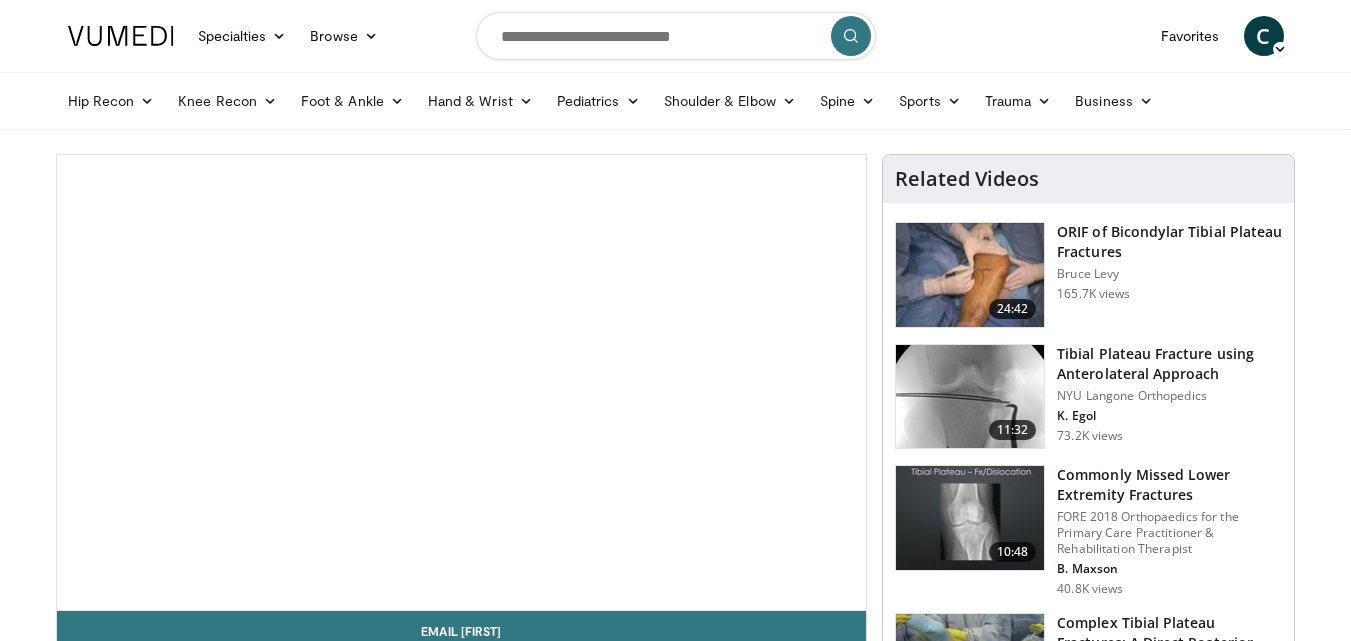 scroll, scrollTop: 0, scrollLeft: 0, axis: both 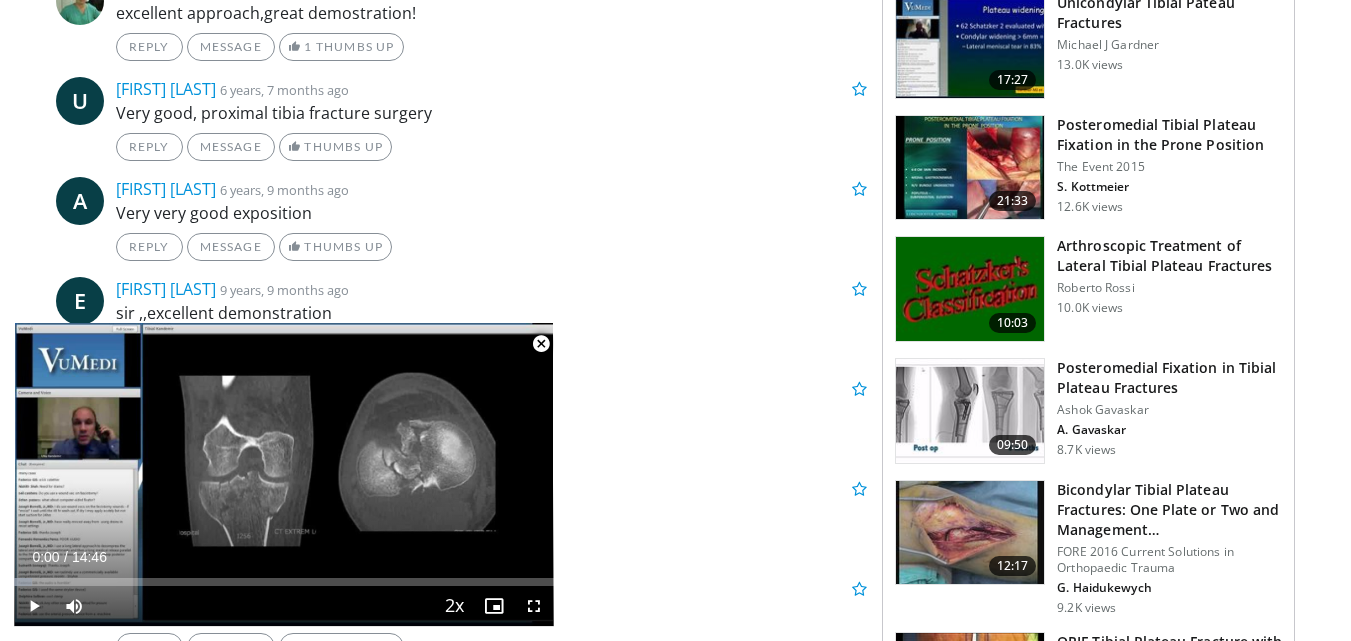 click at bounding box center [970, 411] 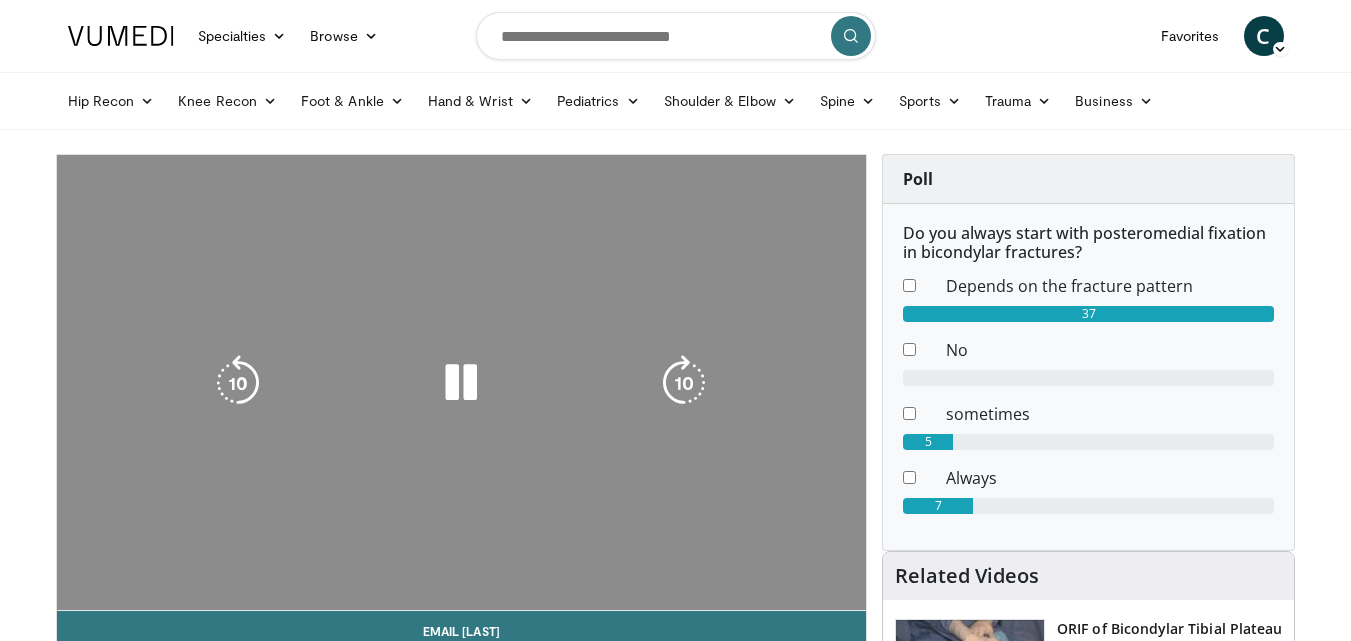 scroll, scrollTop: 0, scrollLeft: 0, axis: both 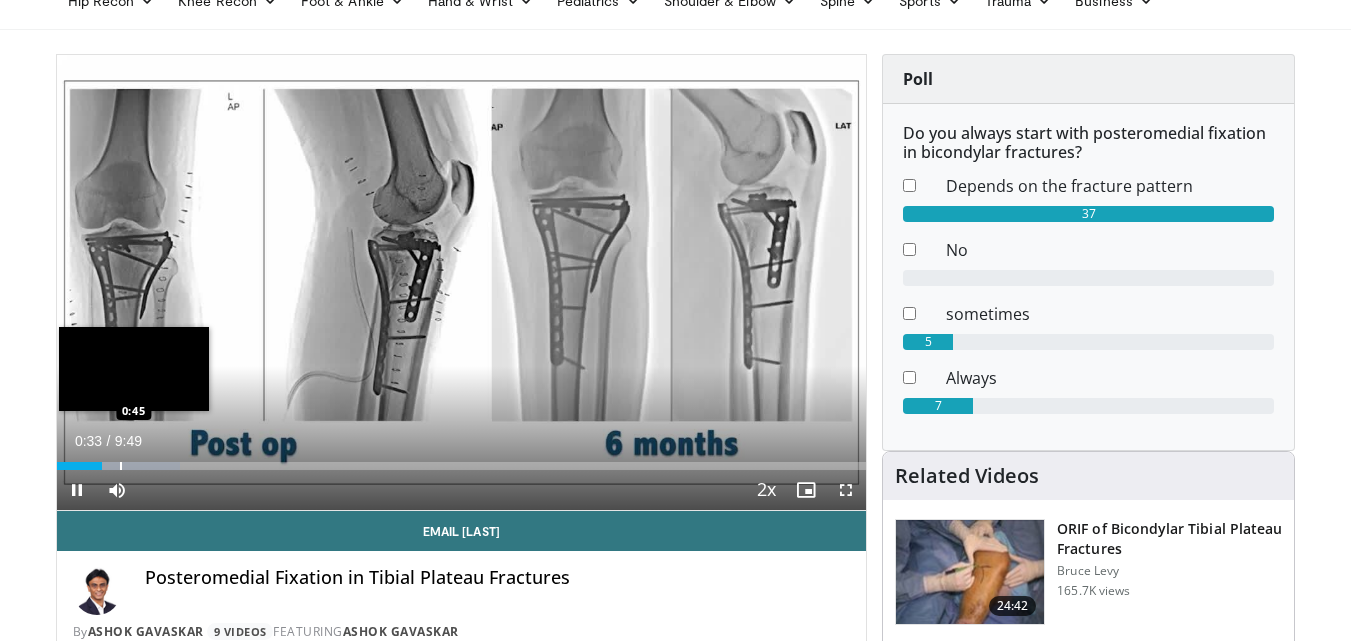 click at bounding box center [121, 466] 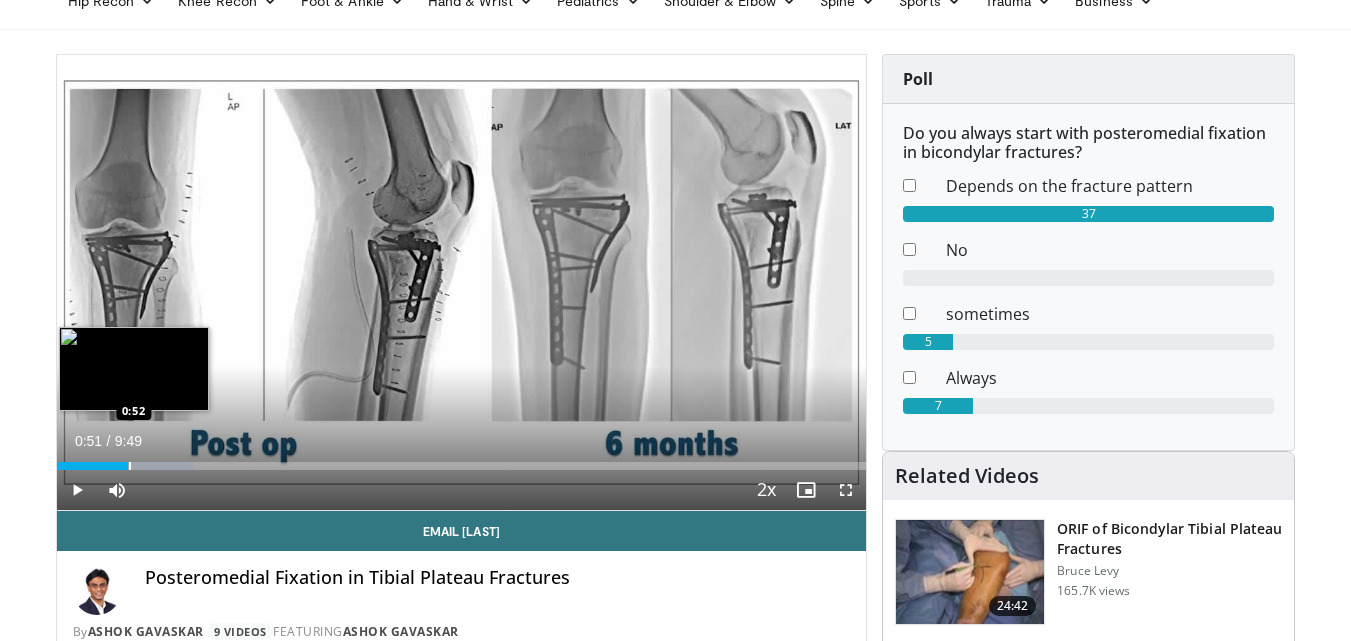 click at bounding box center (130, 466) 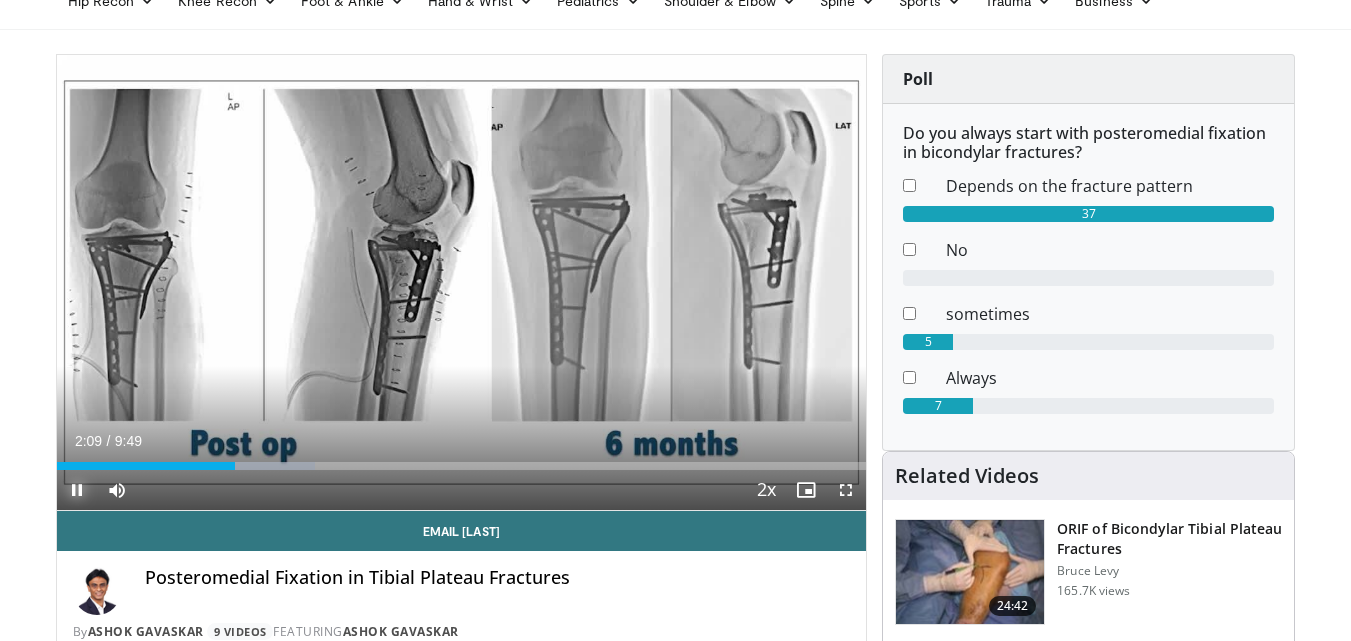 click at bounding box center (77, 490) 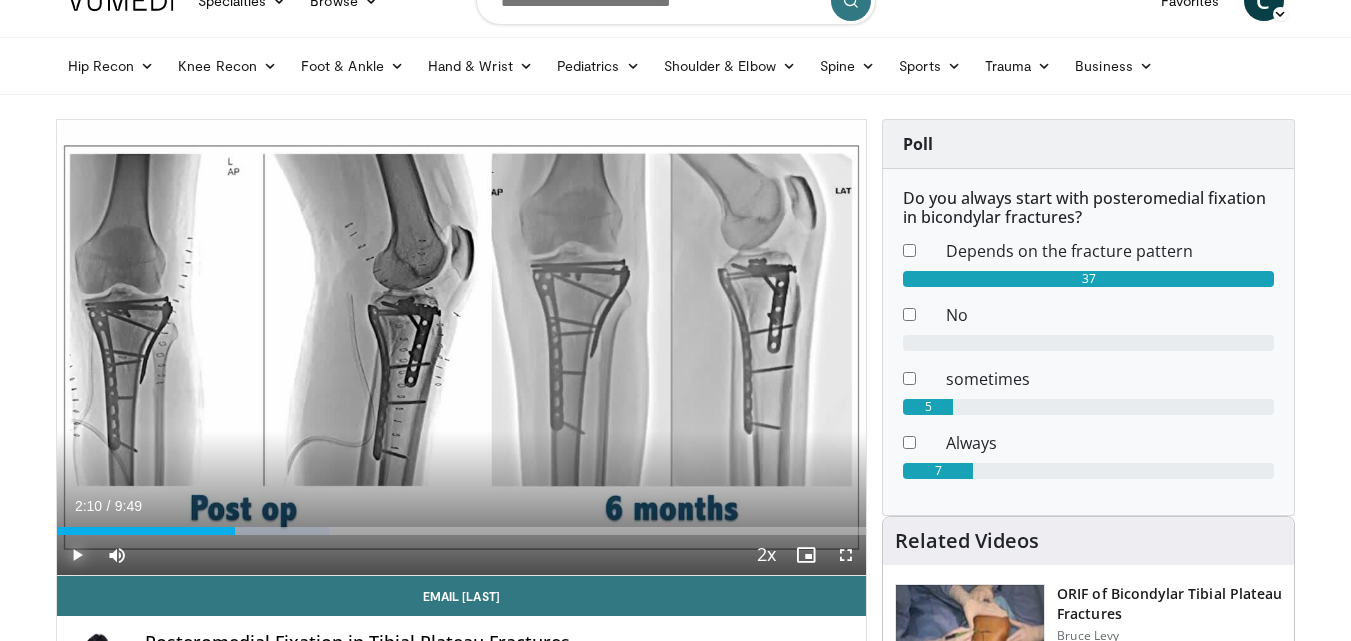 scroll, scrollTop: 0, scrollLeft: 0, axis: both 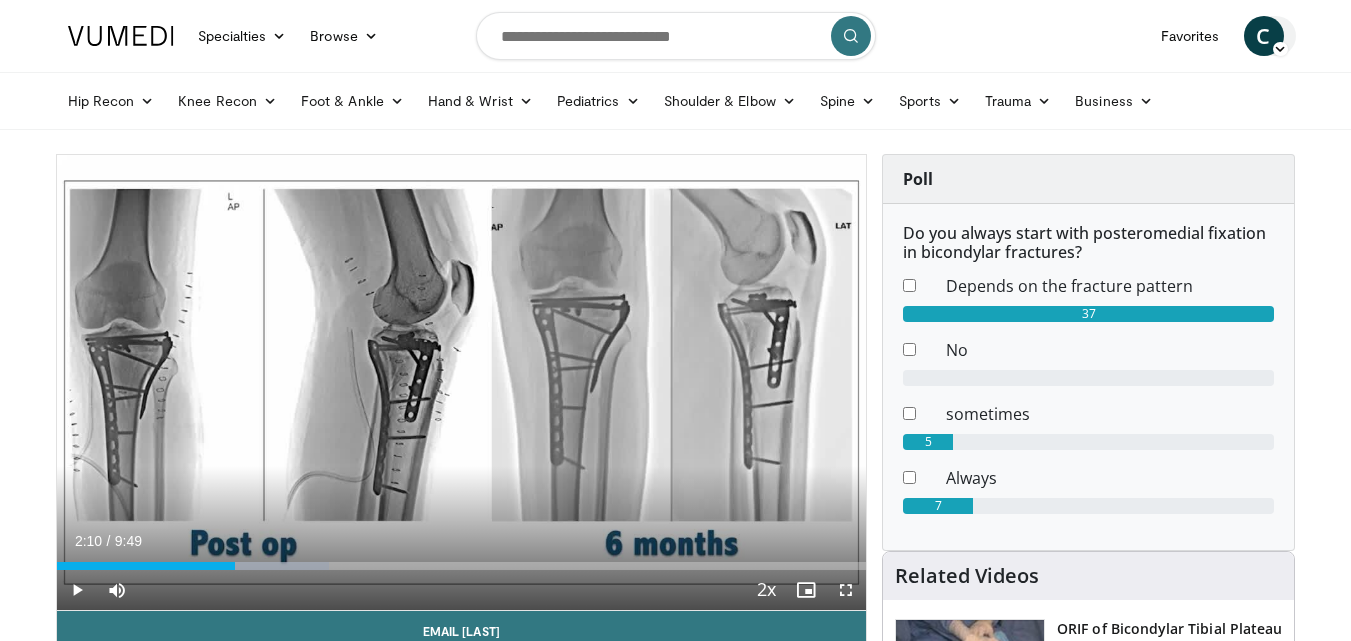 click on "C" at bounding box center [1264, 36] 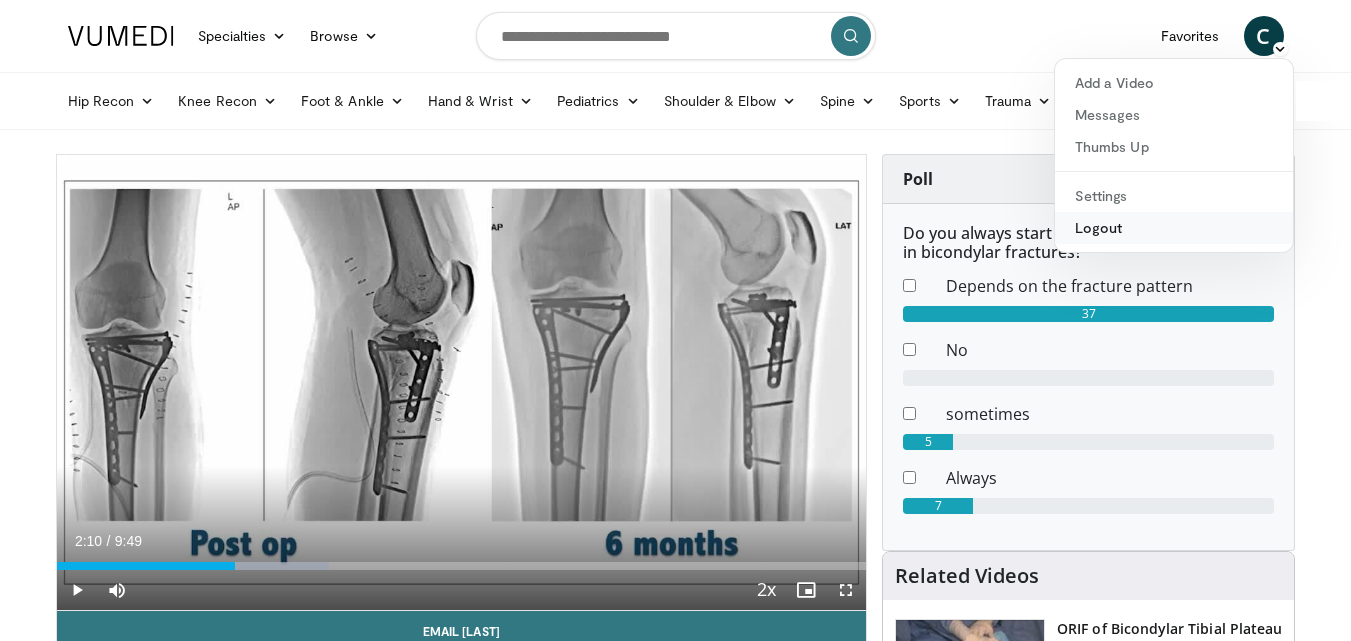 click on "Logout" at bounding box center (1174, 228) 